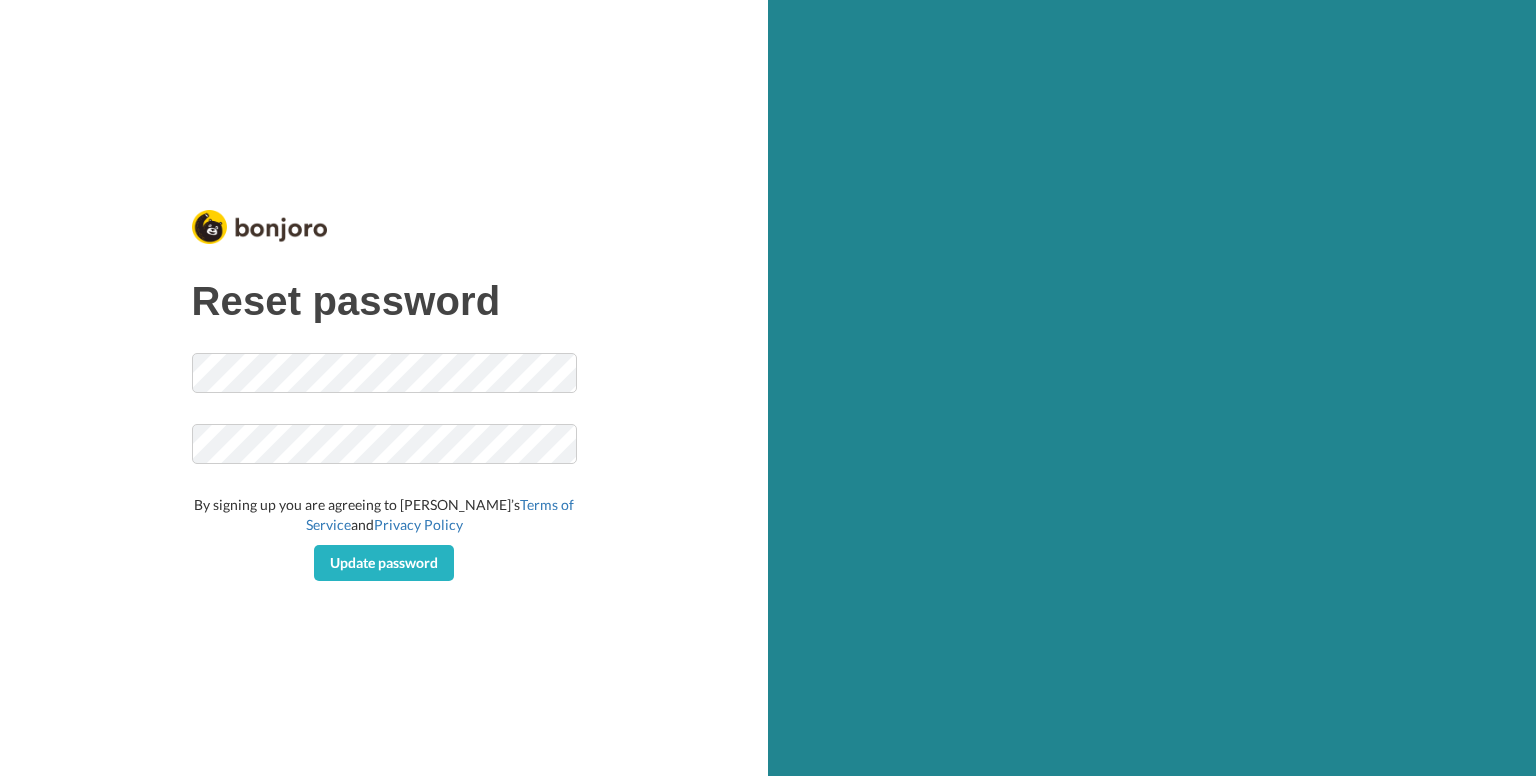 scroll, scrollTop: 0, scrollLeft: 0, axis: both 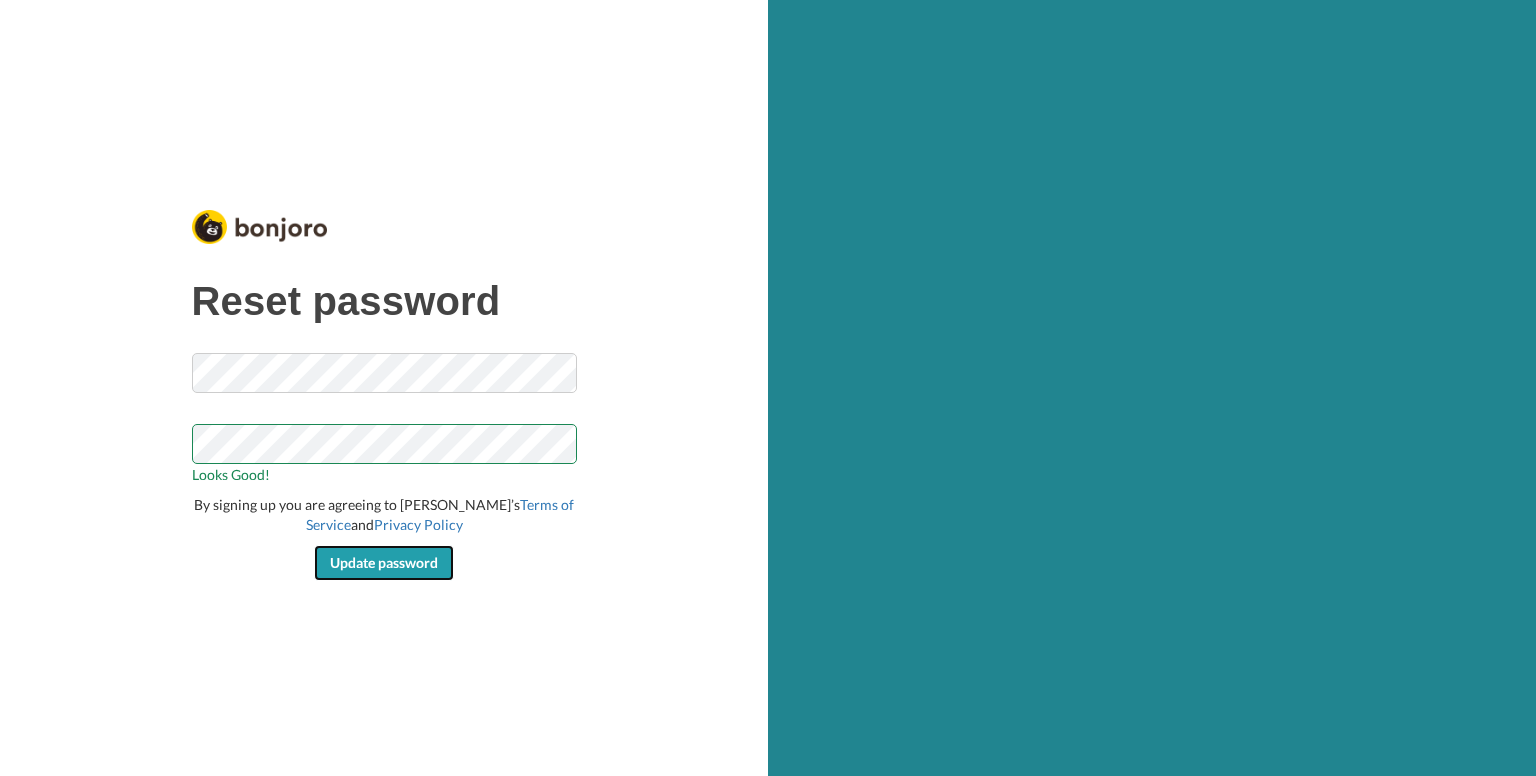 click on "Update password" at bounding box center (384, 562) 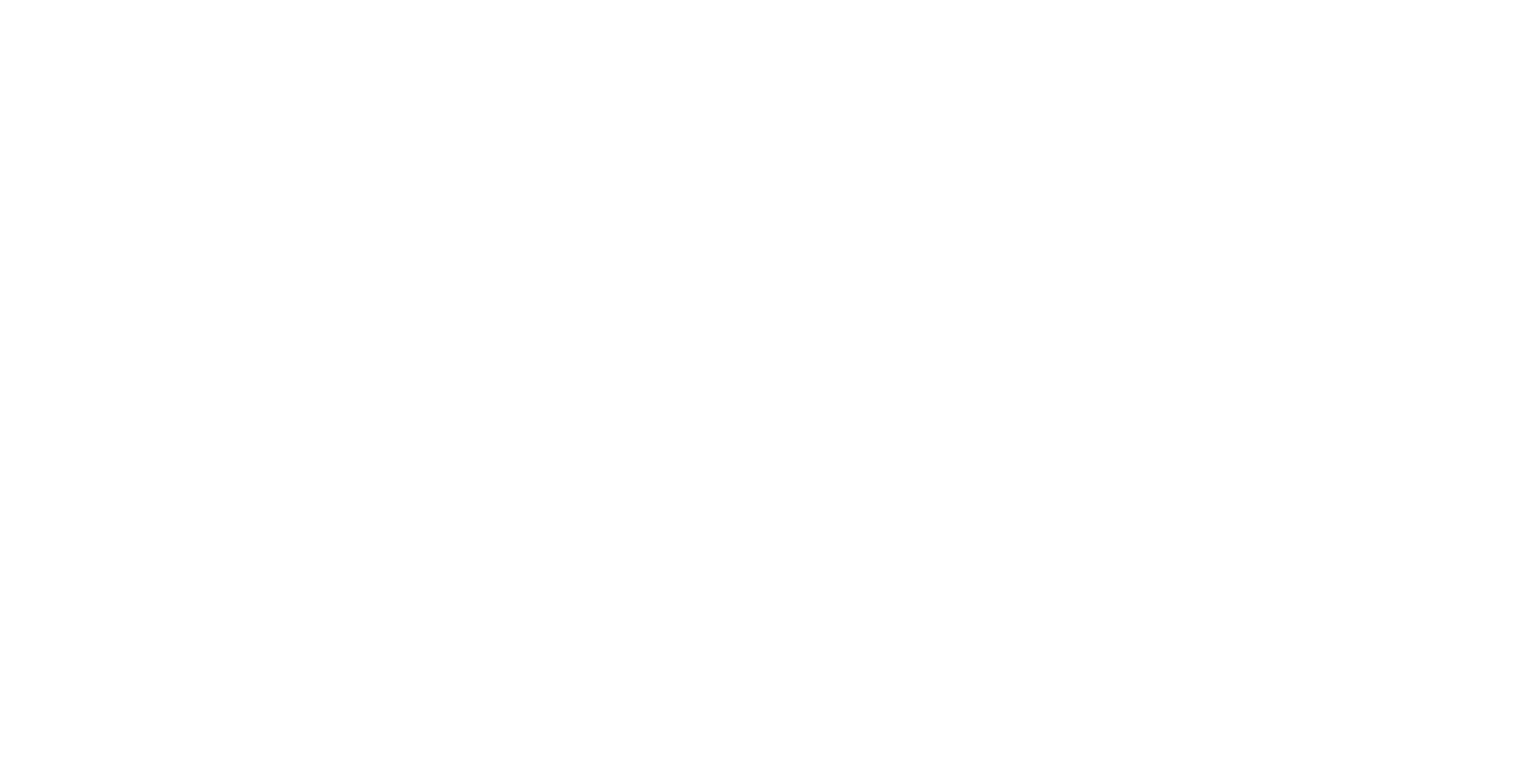 scroll, scrollTop: 0, scrollLeft: 0, axis: both 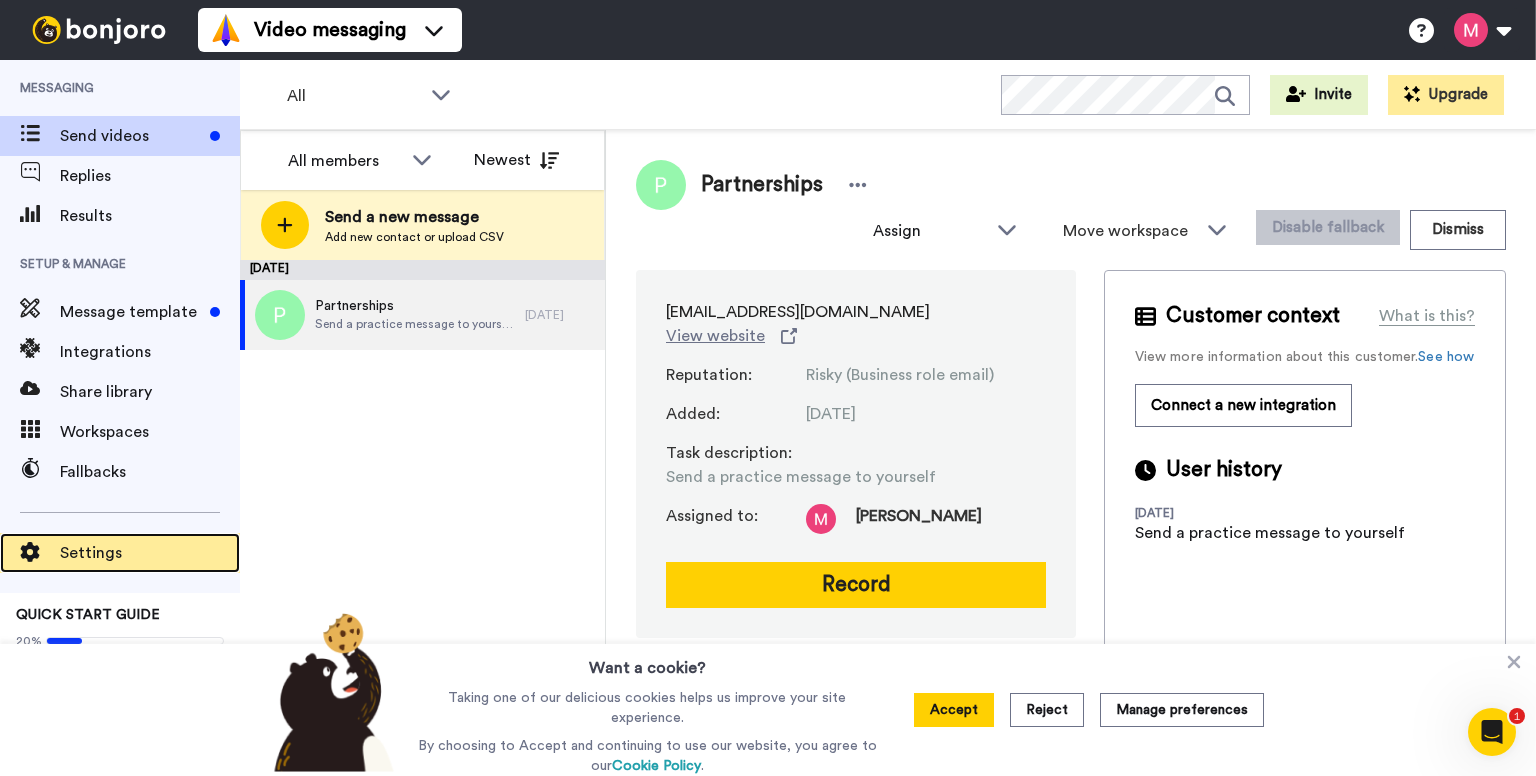 click on "Settings" at bounding box center [120, 553] 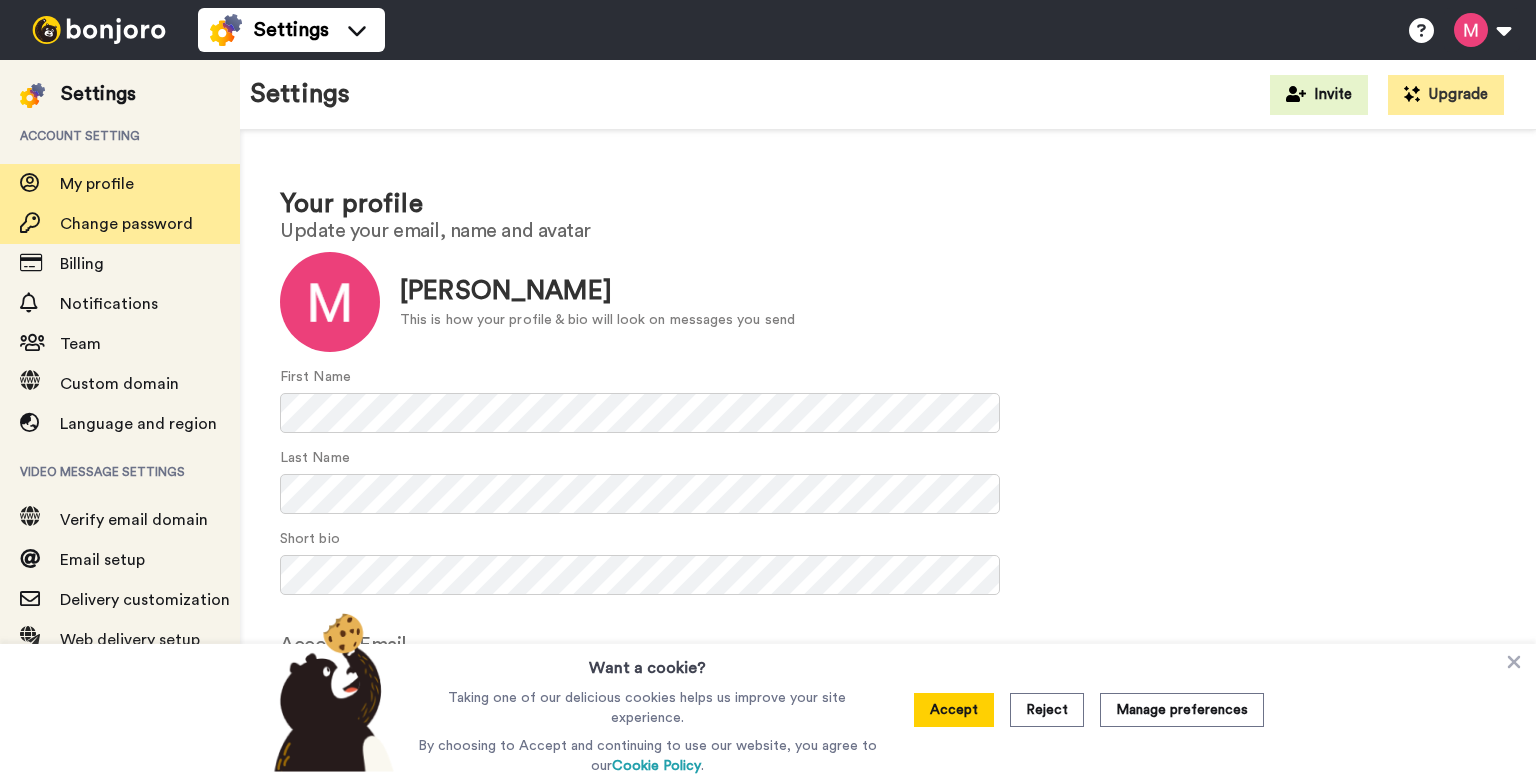 scroll, scrollTop: 0, scrollLeft: 0, axis: both 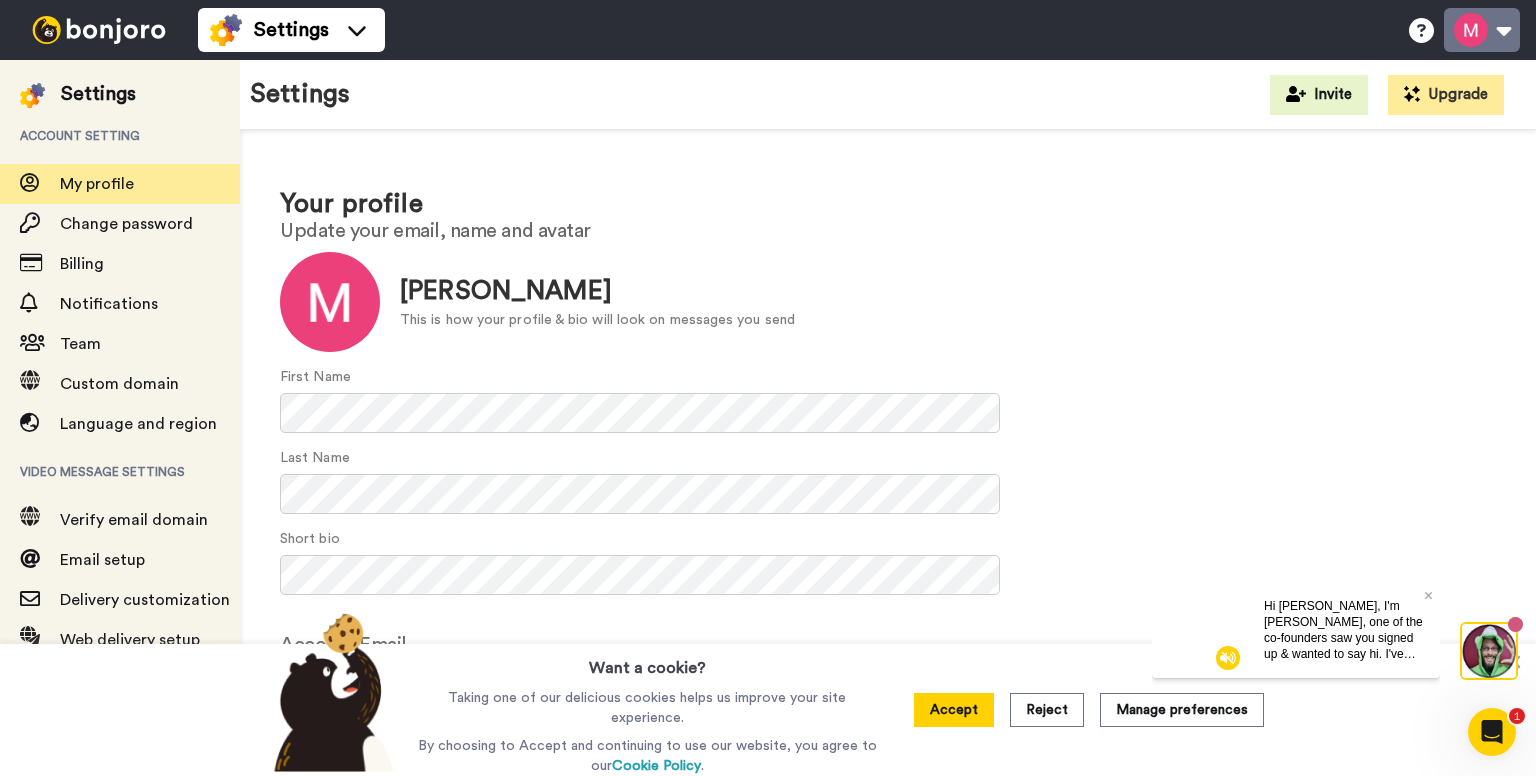 click at bounding box center (1482, 30) 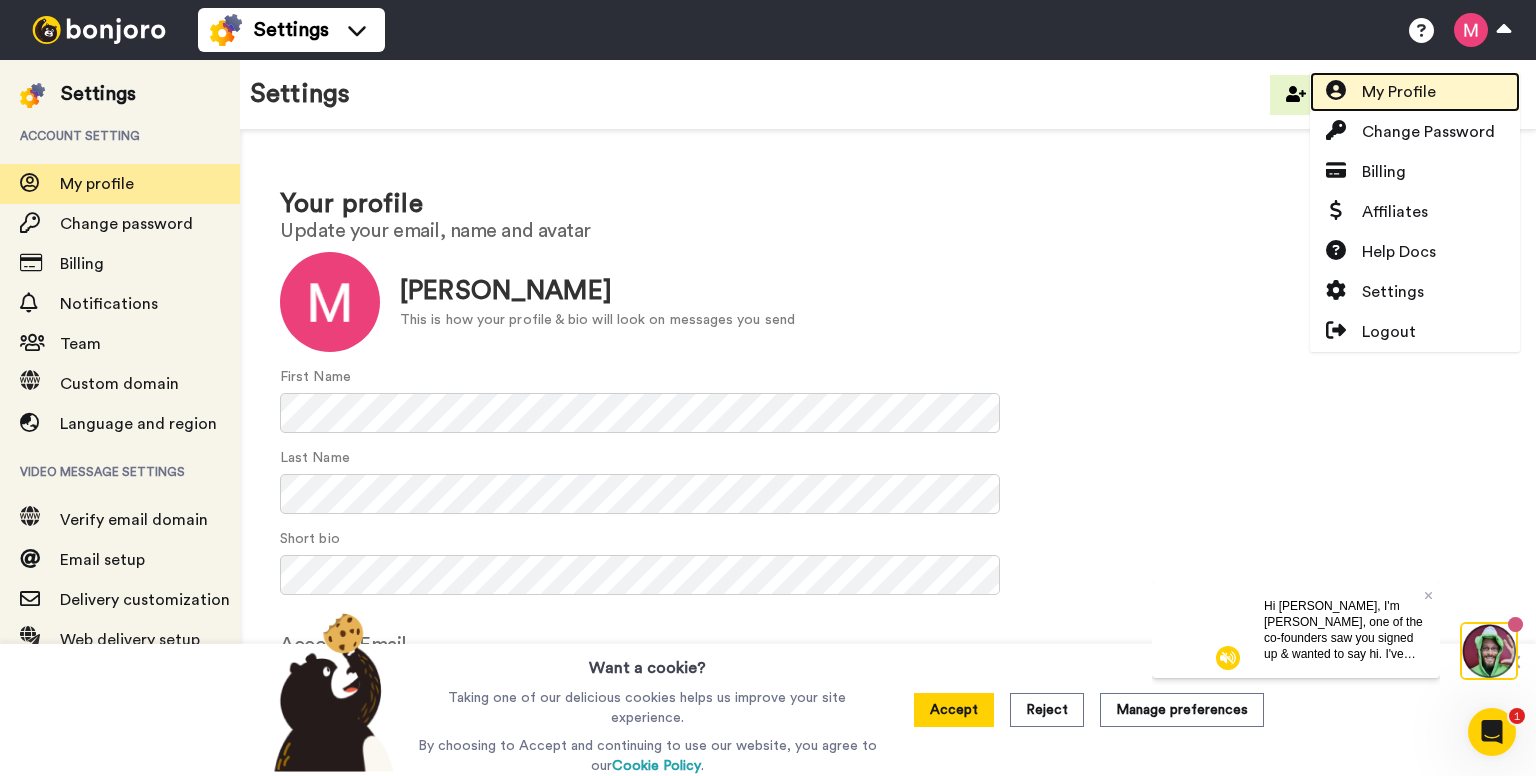 click on "My Profile" at bounding box center [1399, 92] 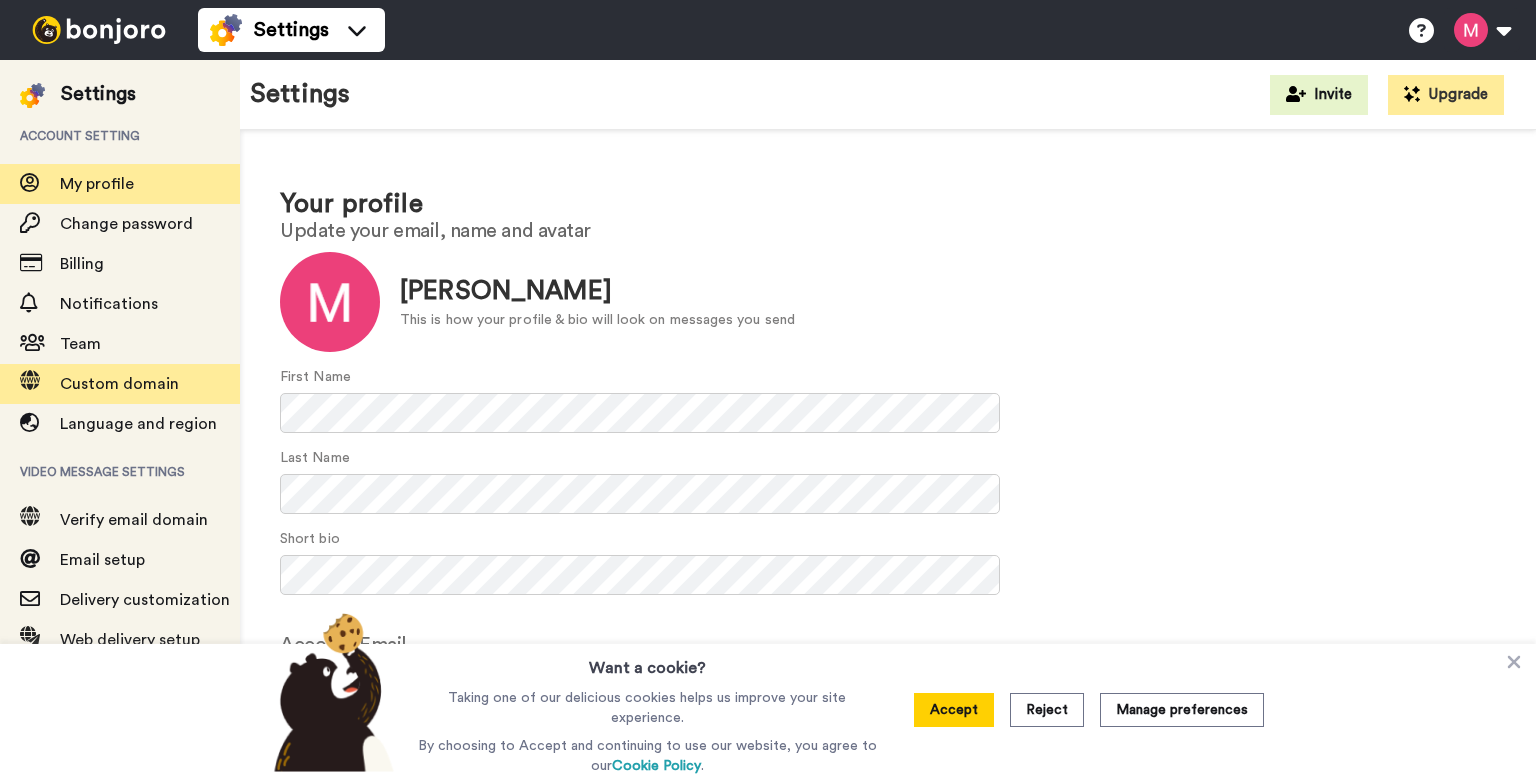 scroll, scrollTop: 0, scrollLeft: 0, axis: both 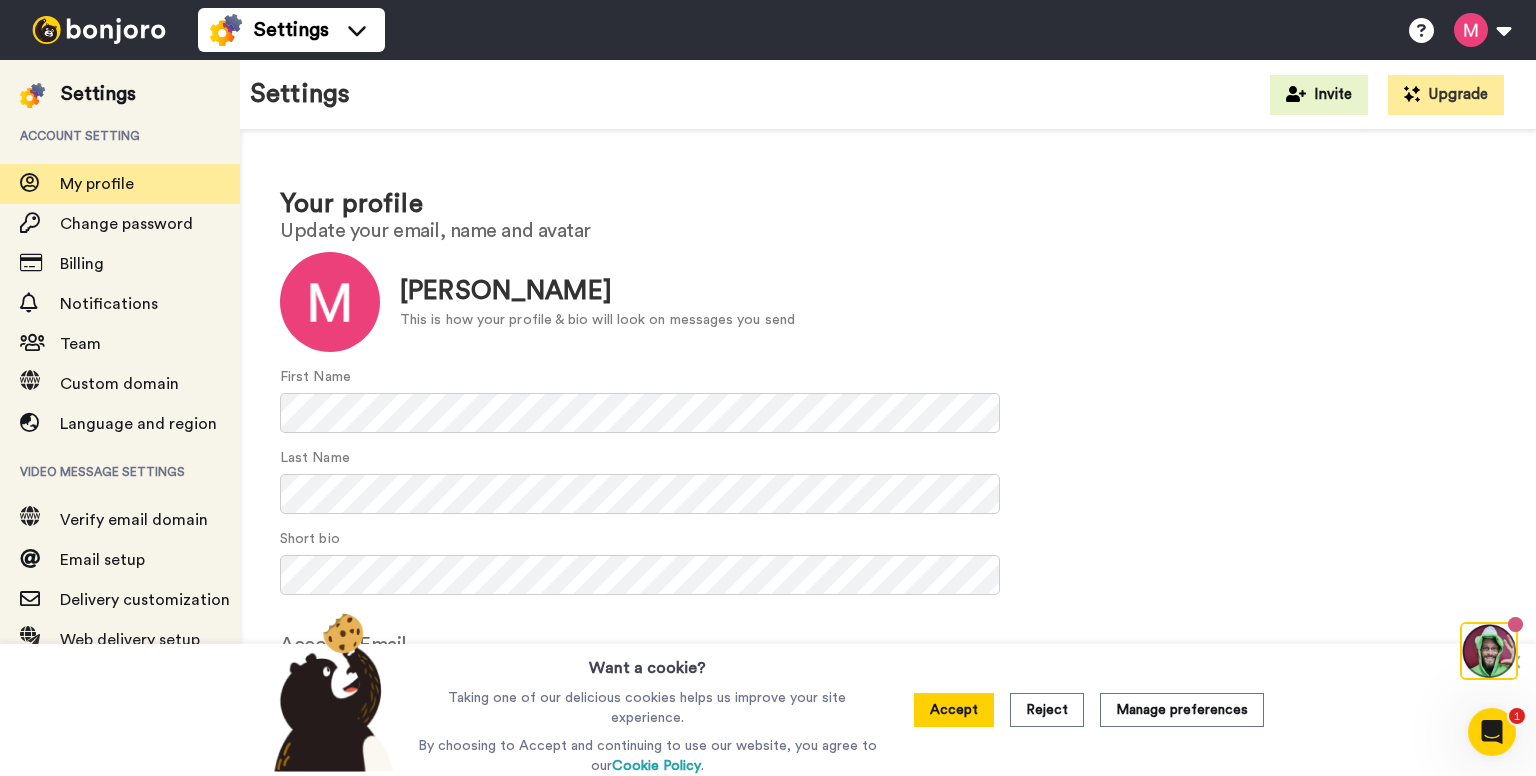 click on "Settings
Invite Upgrade" at bounding box center [888, 95] 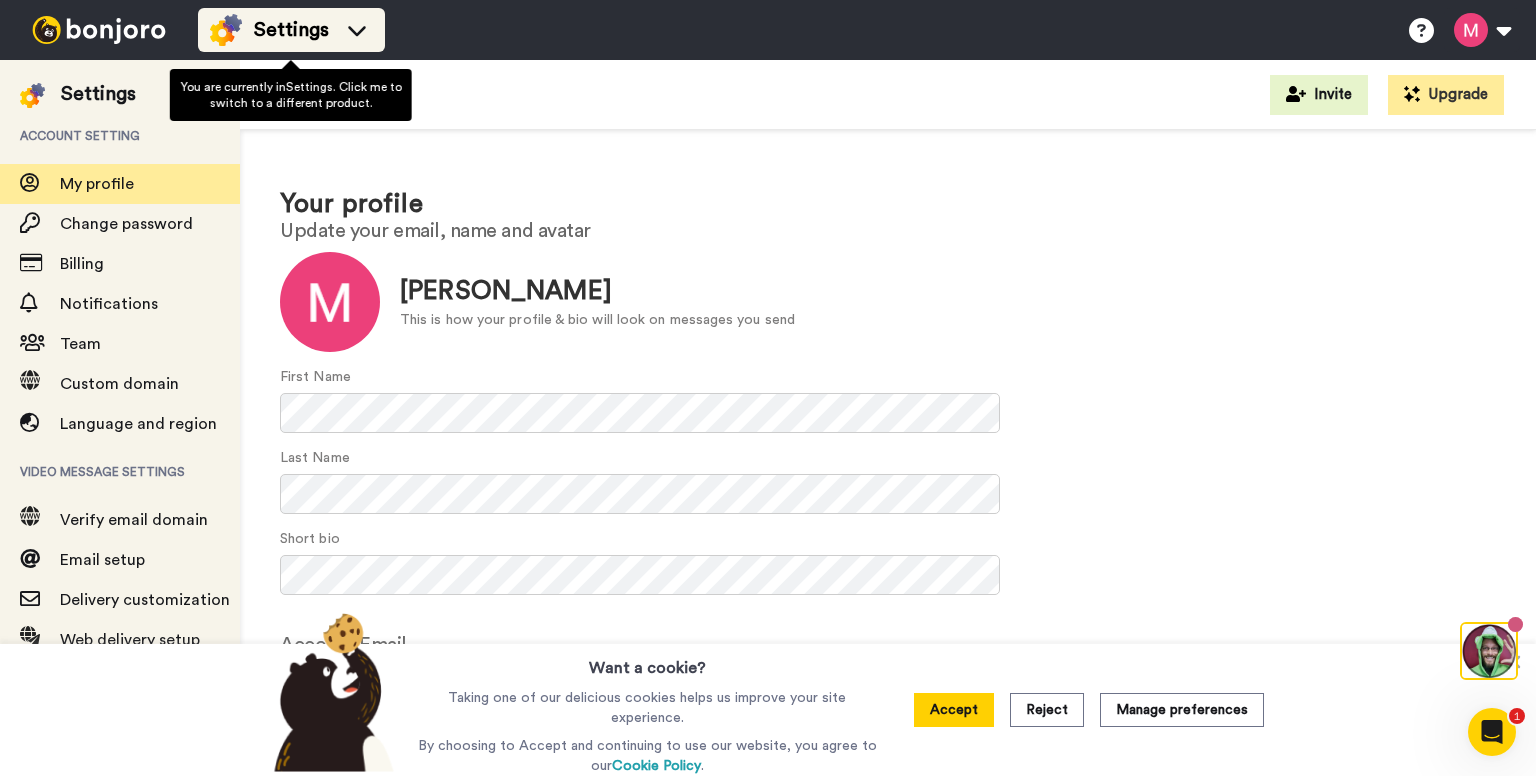 click on "Settings" at bounding box center (291, 30) 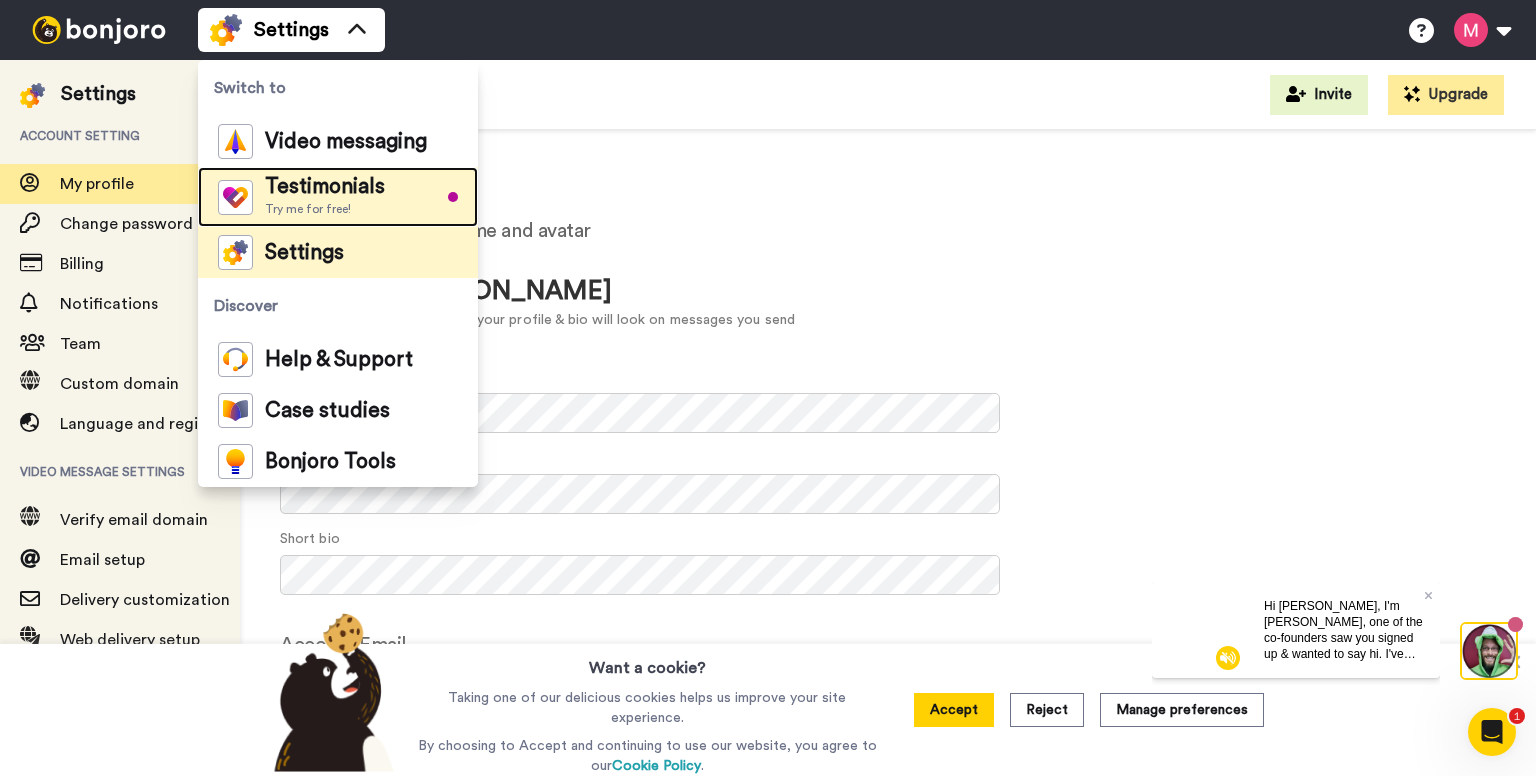 click on "Testimonials Try me for free!" at bounding box center [338, 197] 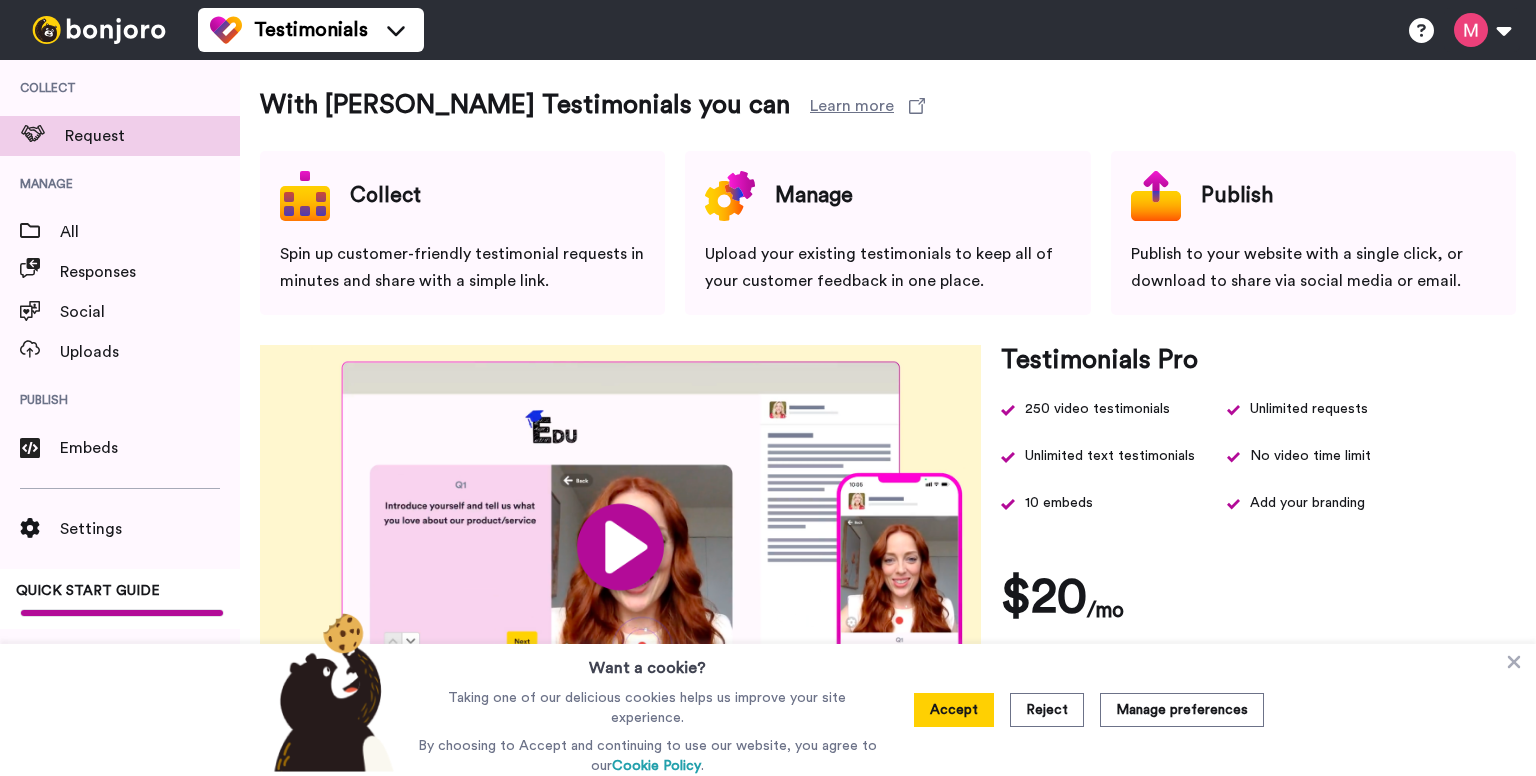 scroll, scrollTop: 0, scrollLeft: 0, axis: both 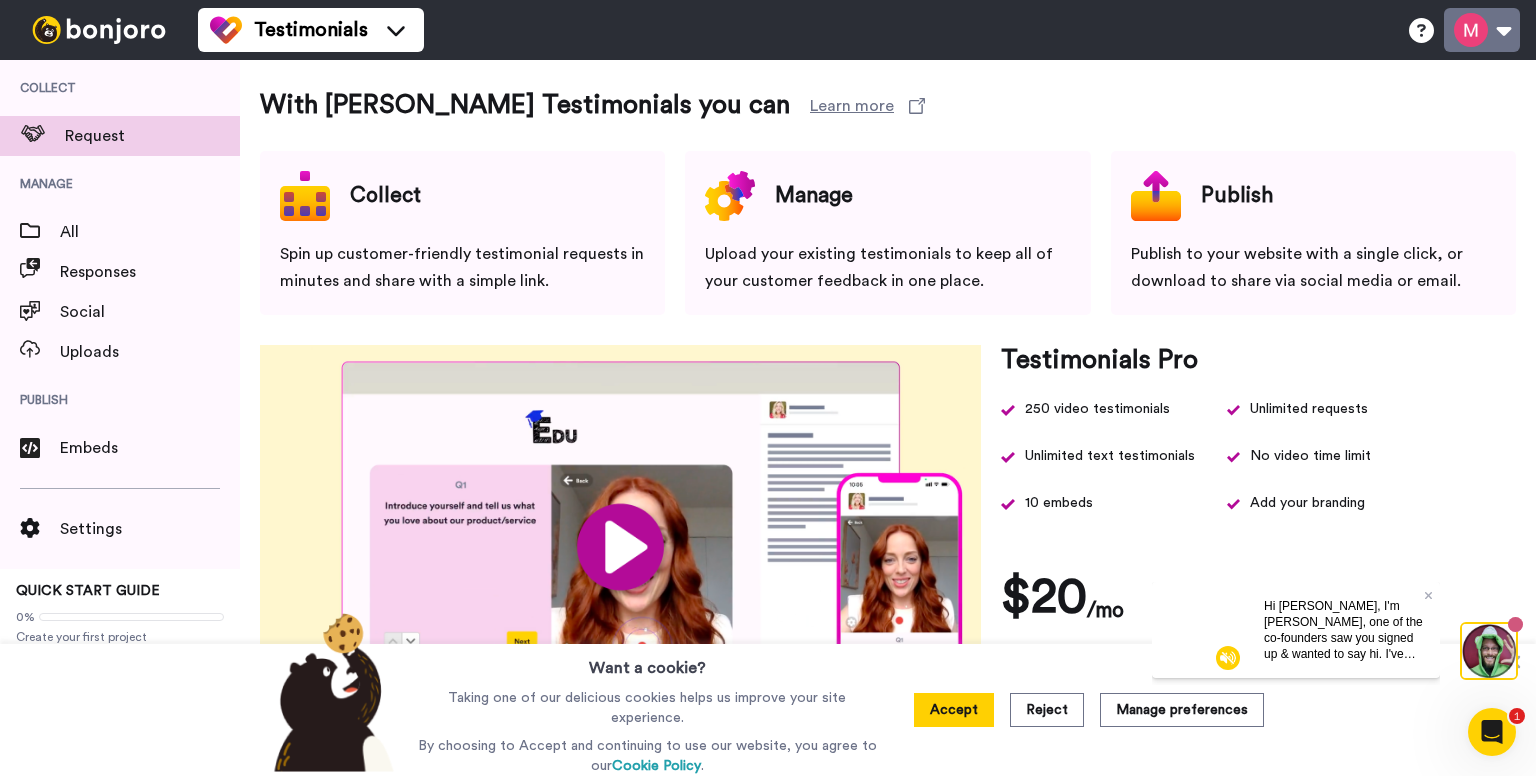 click at bounding box center (1482, 30) 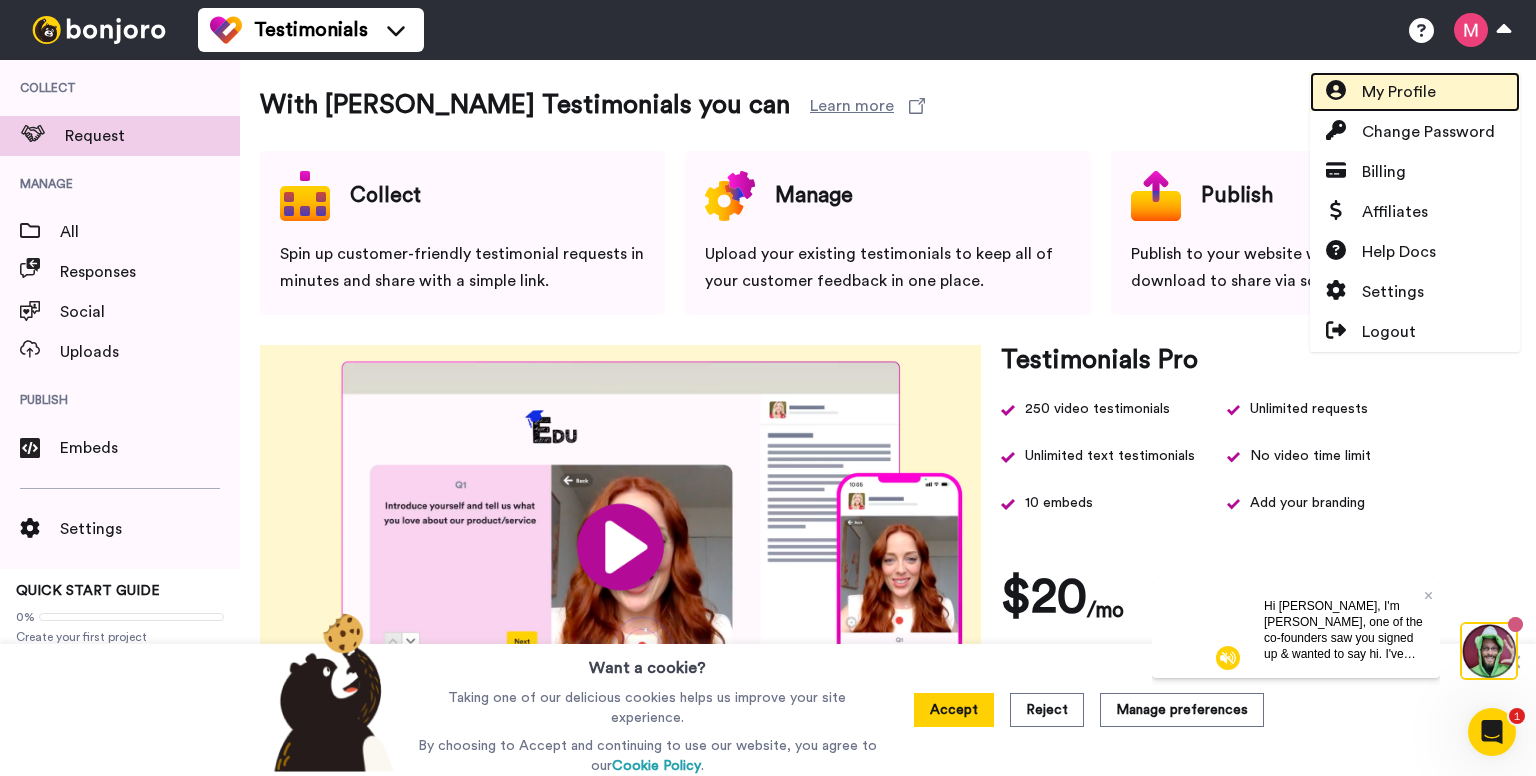 click on "My Profile" at bounding box center [1399, 92] 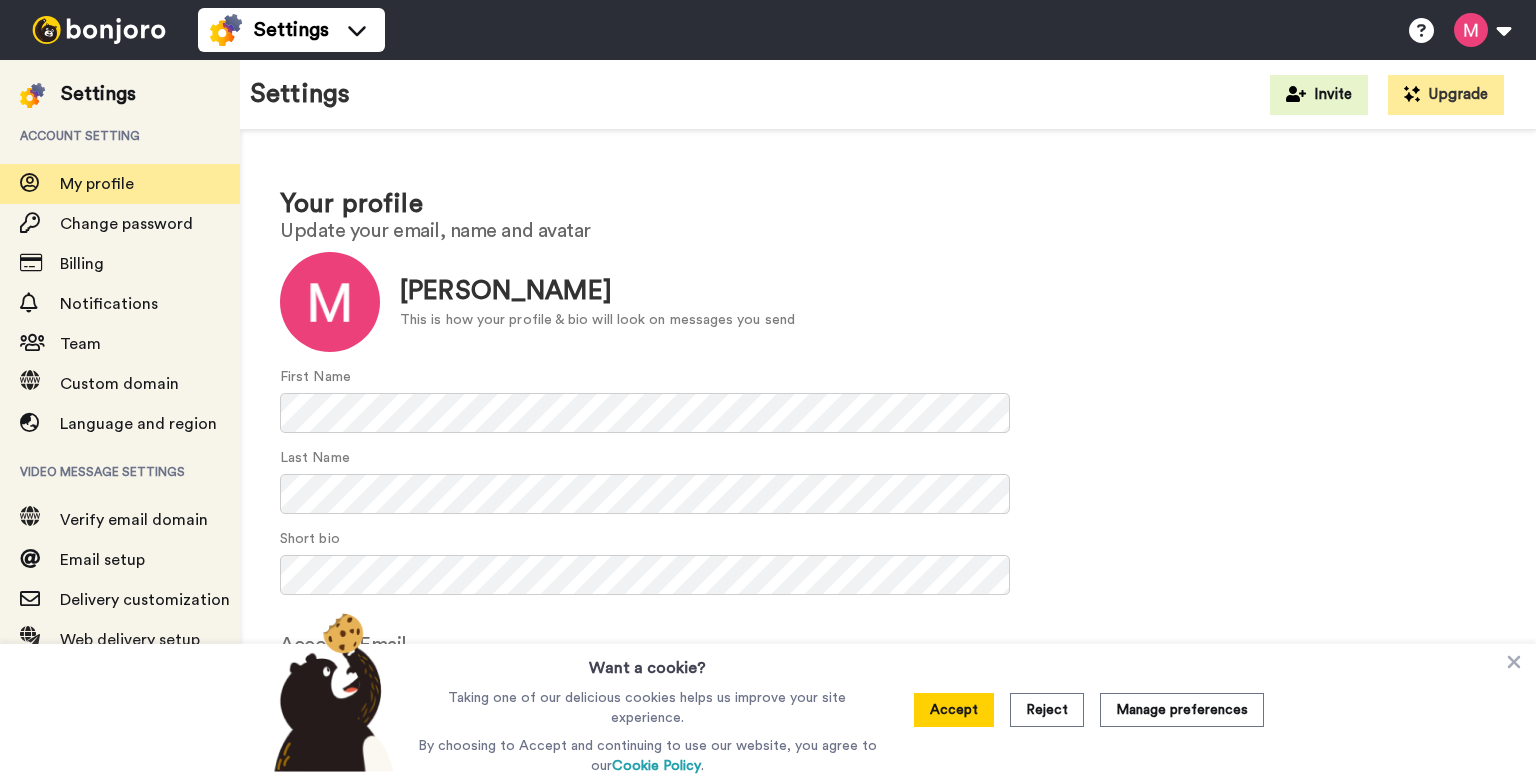 scroll, scrollTop: 0, scrollLeft: 0, axis: both 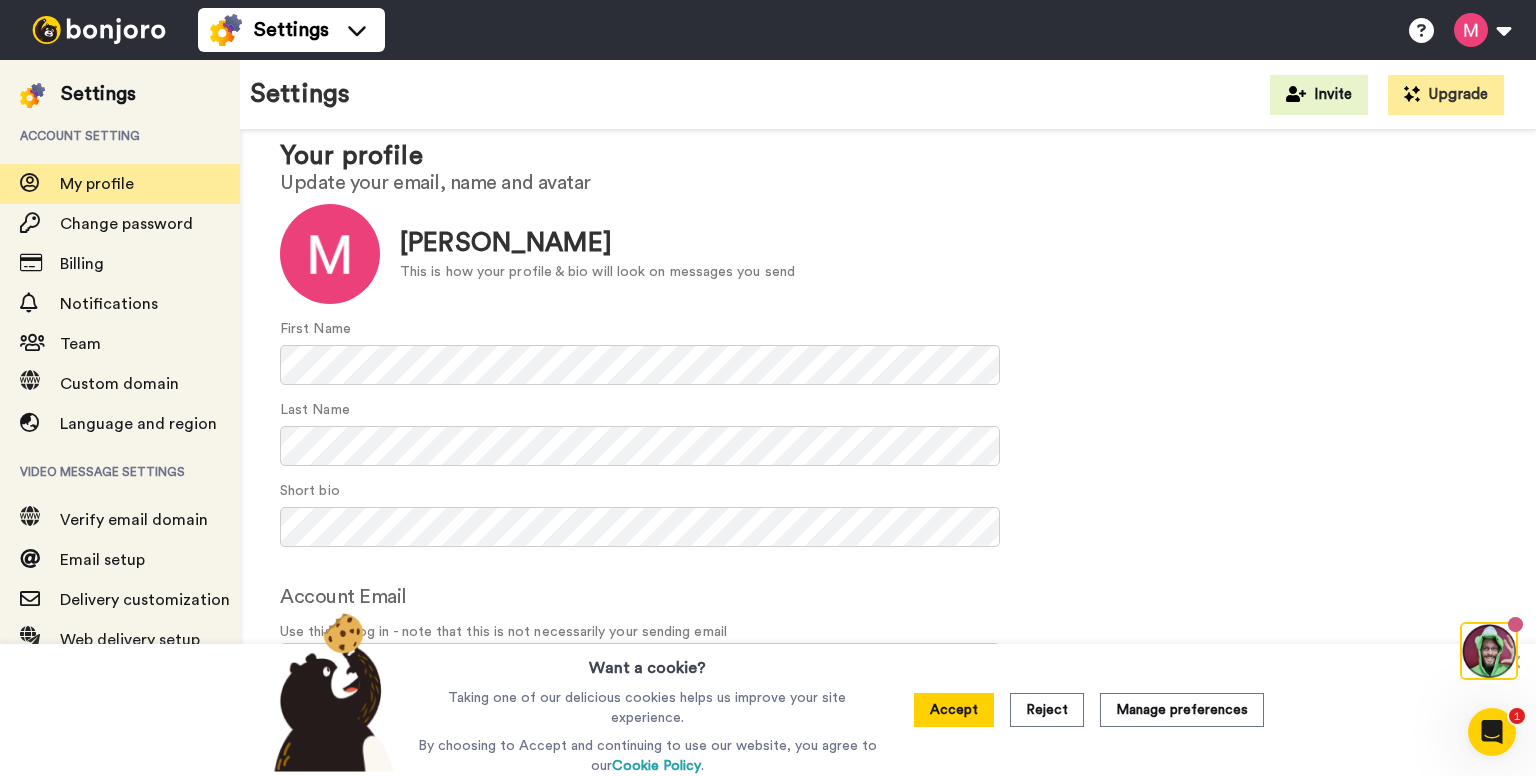 click on "Account setting" at bounding box center [120, 136] 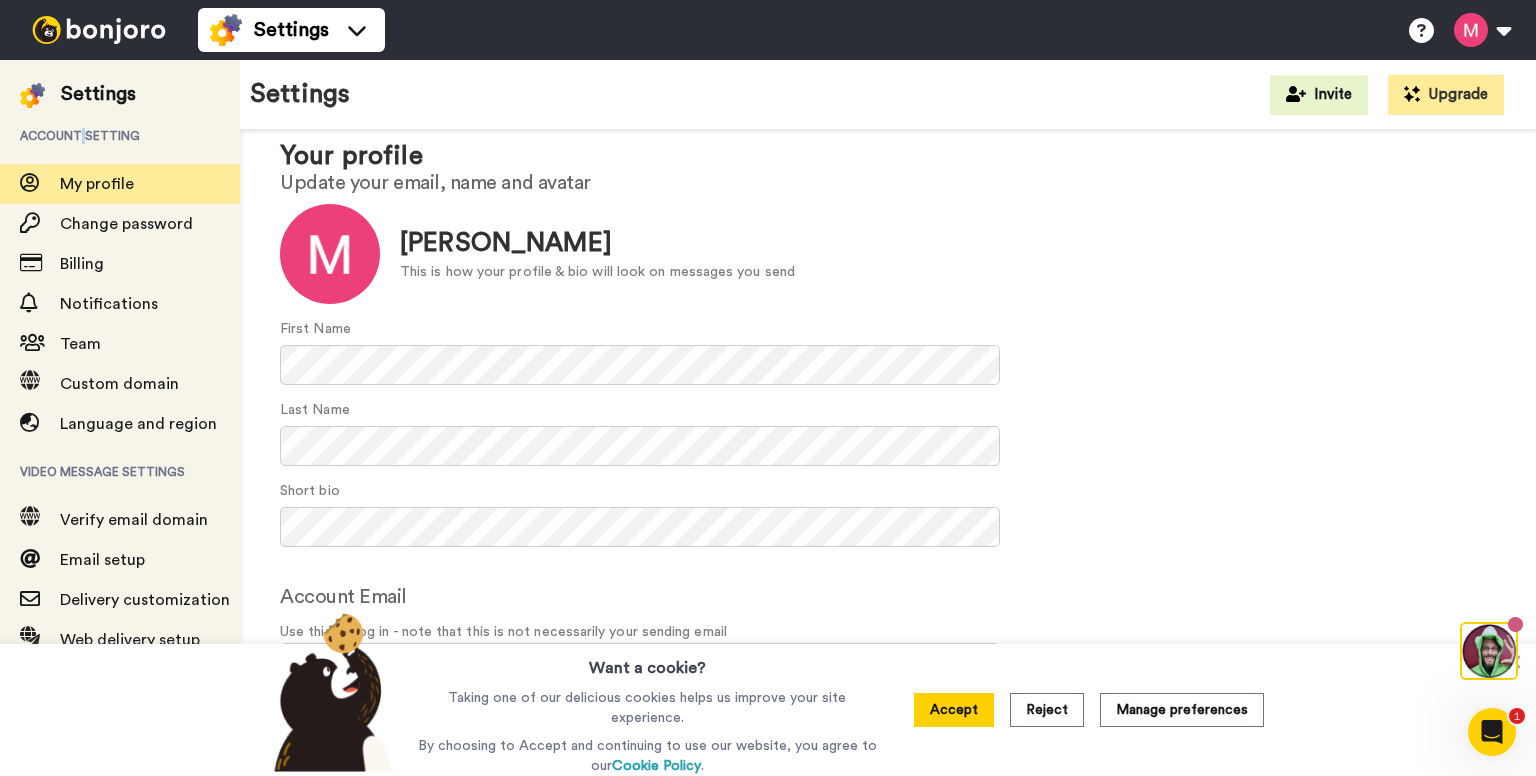 click on "Account setting" at bounding box center [120, 136] 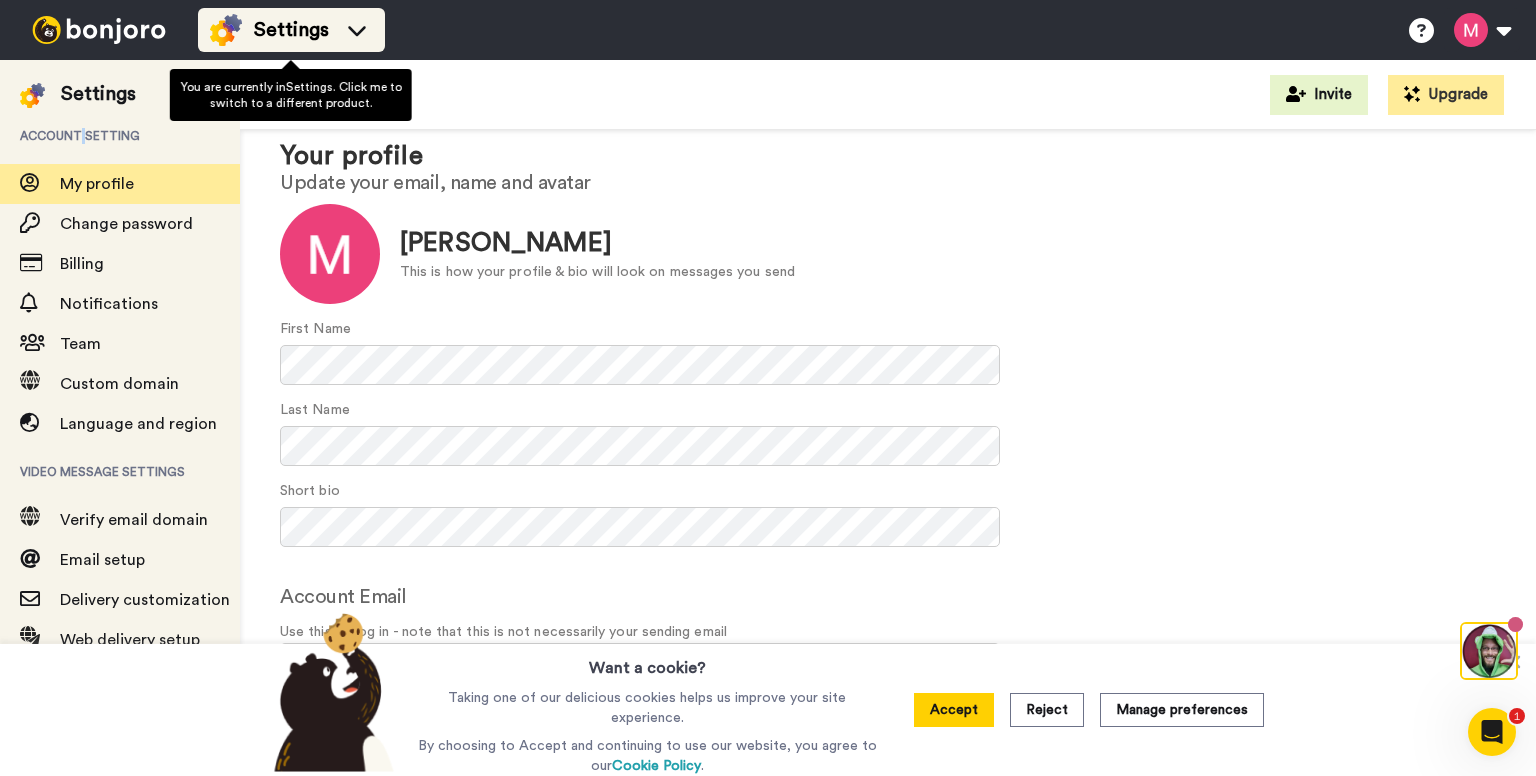 click at bounding box center (226, 30) 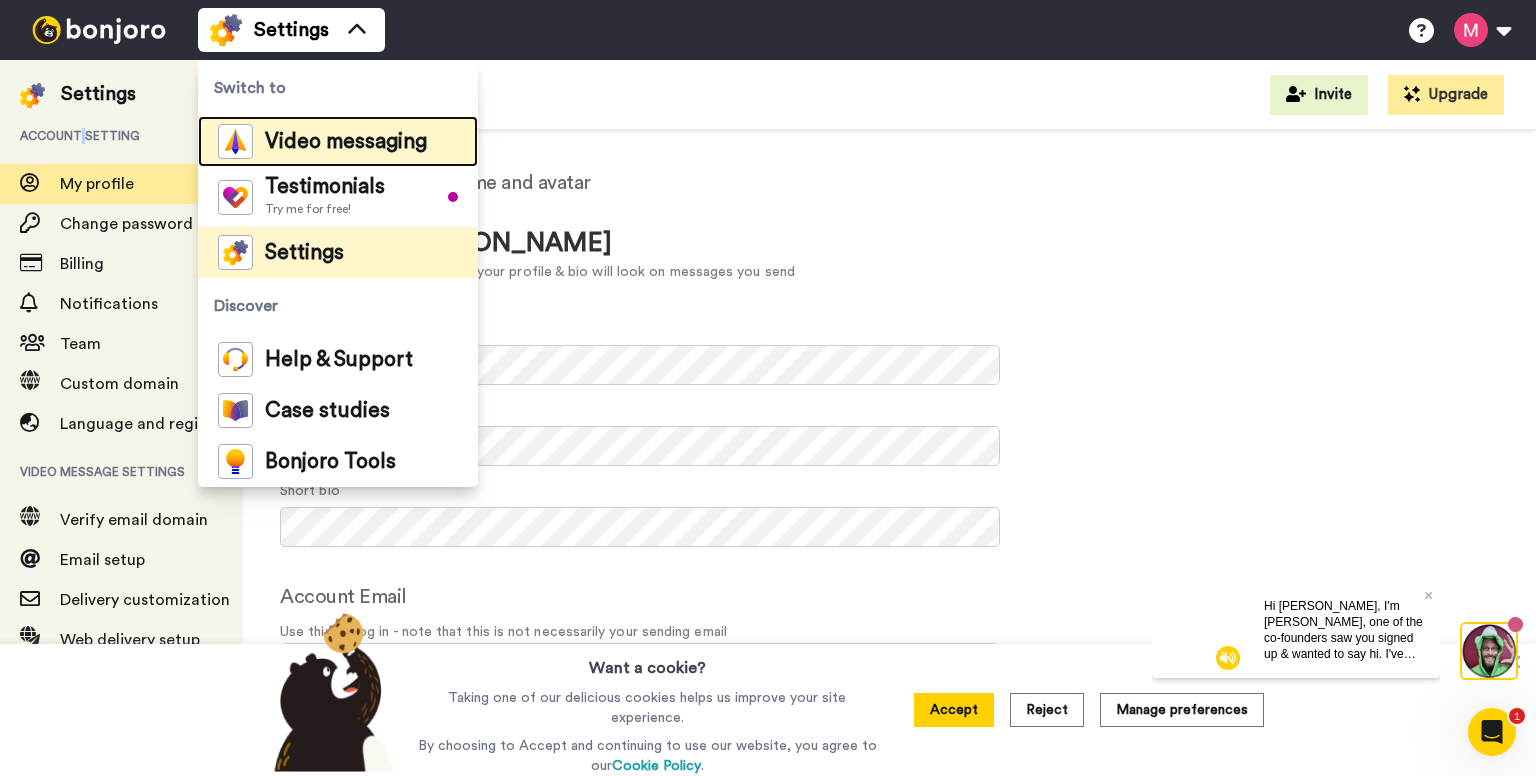 click on "Video messaging" at bounding box center (322, 141) 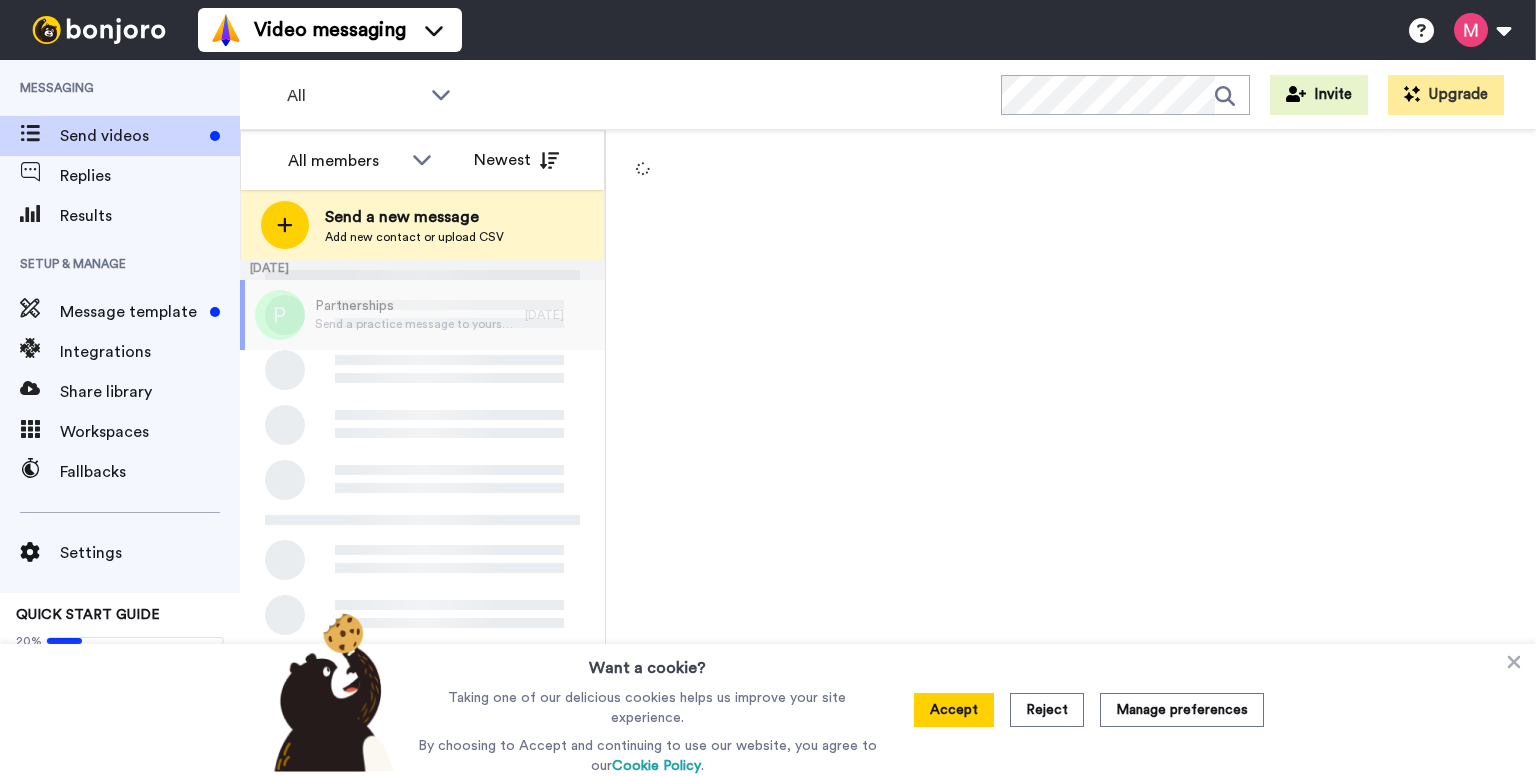 scroll, scrollTop: 0, scrollLeft: 0, axis: both 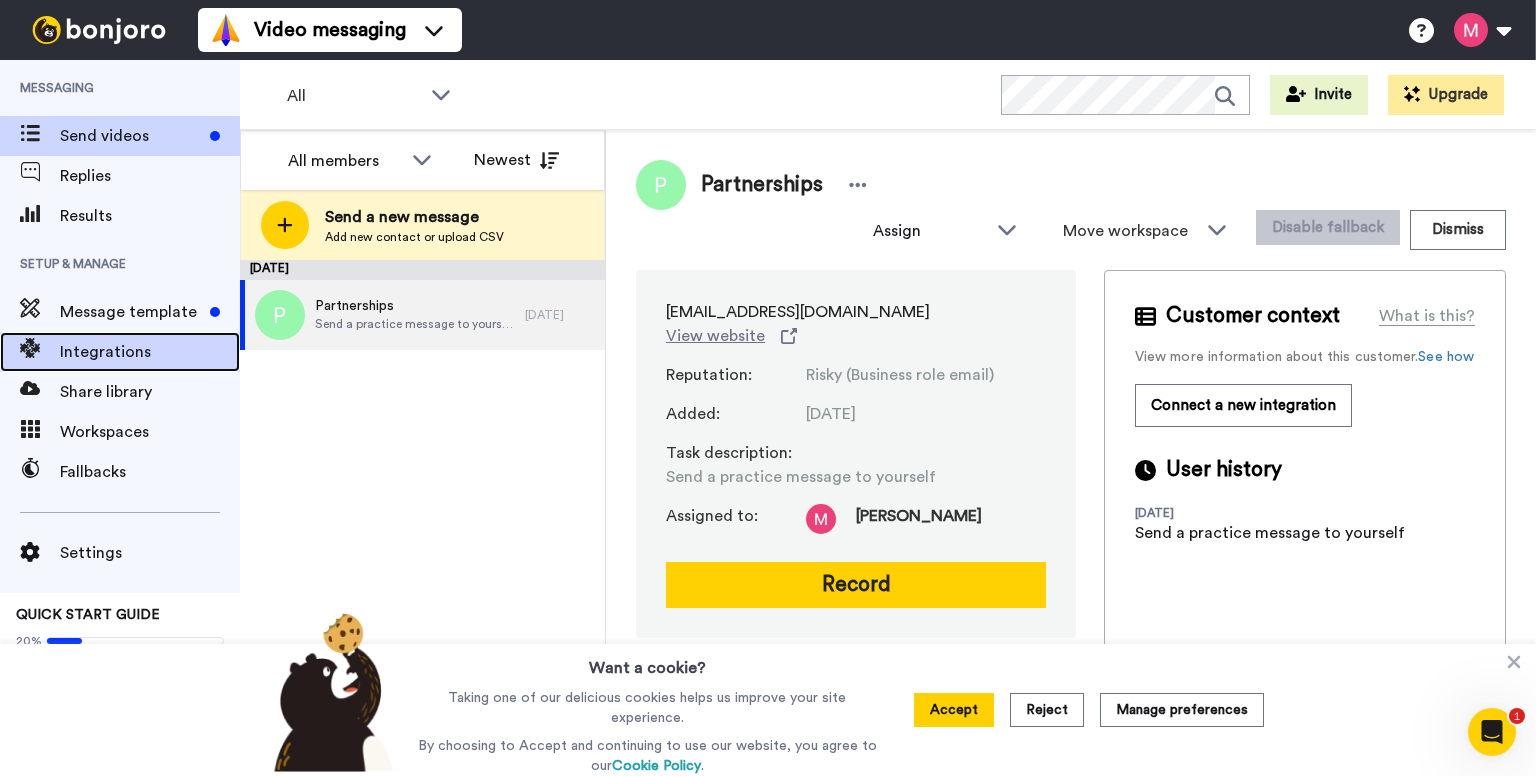 click on "Integrations" at bounding box center (150, 352) 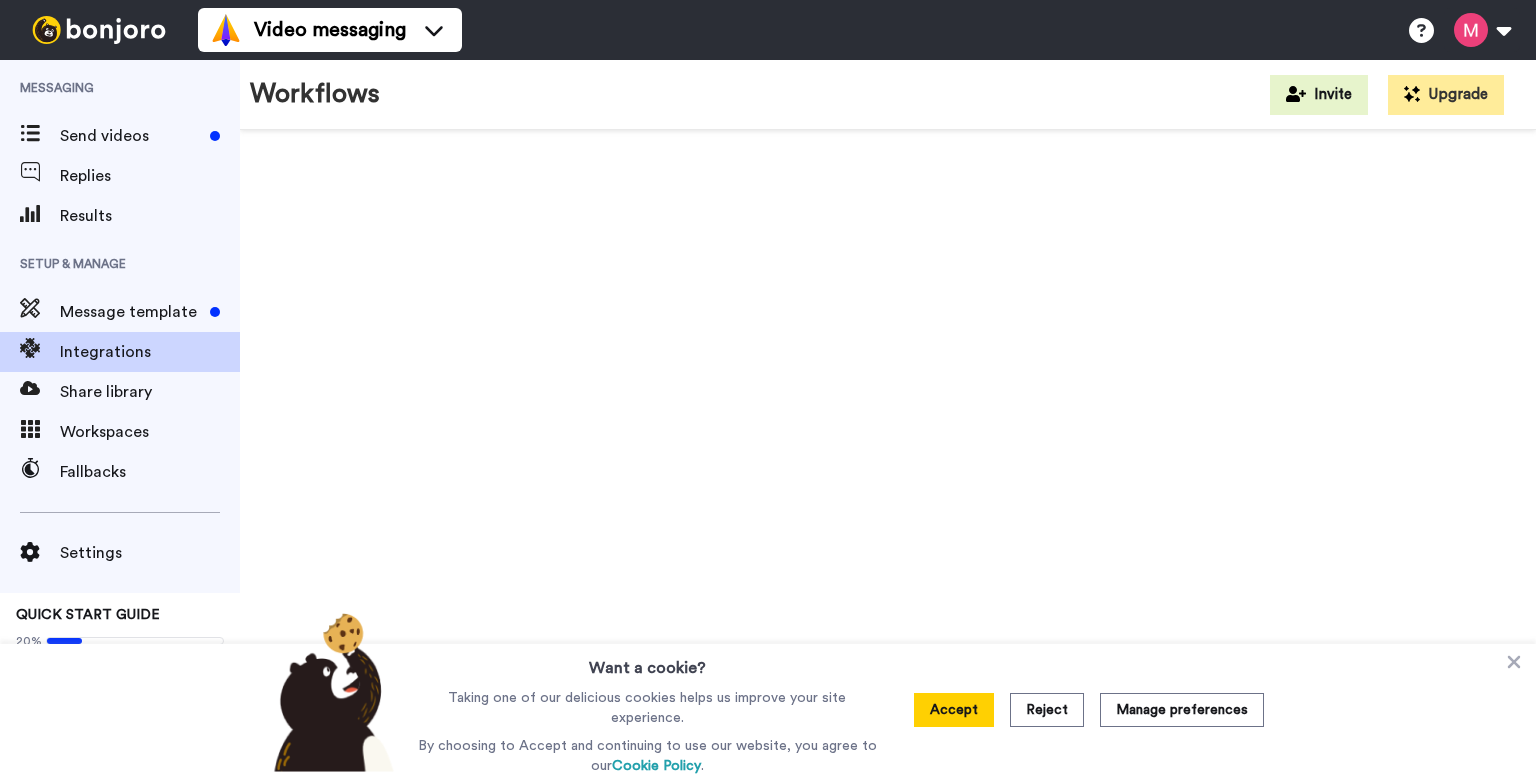 scroll, scrollTop: 0, scrollLeft: 0, axis: both 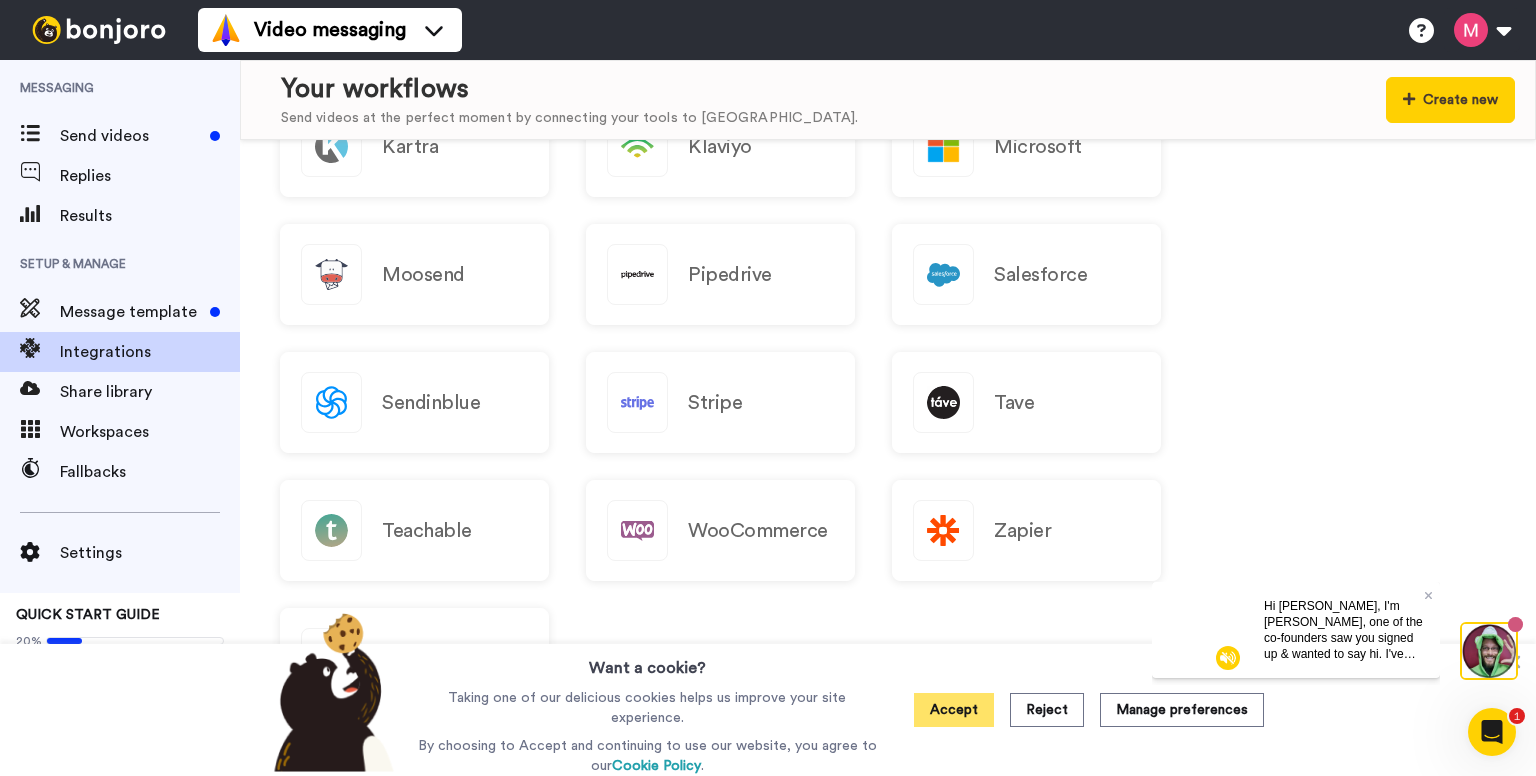 click on "Accept" at bounding box center [954, 710] 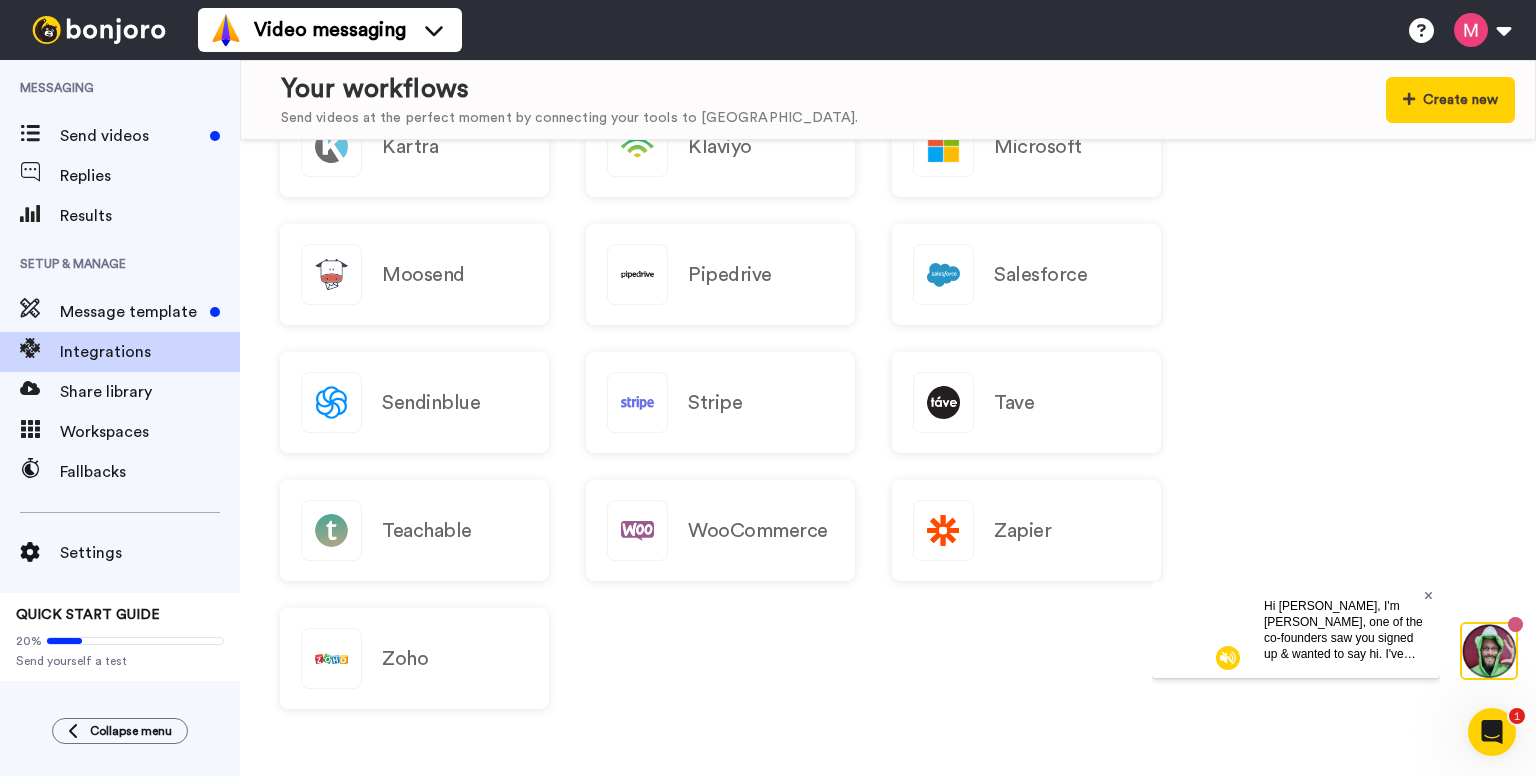 click 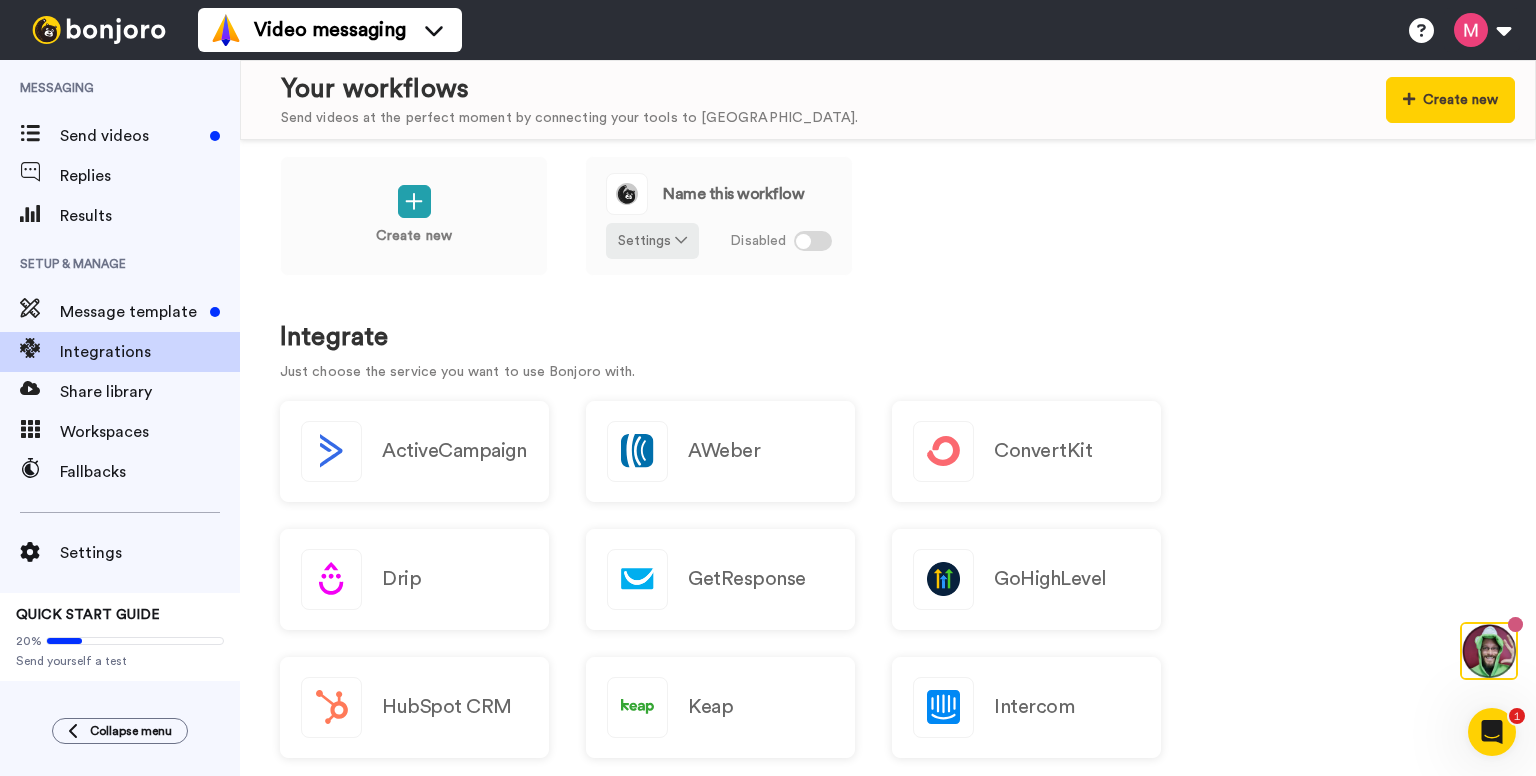 scroll, scrollTop: 0, scrollLeft: 0, axis: both 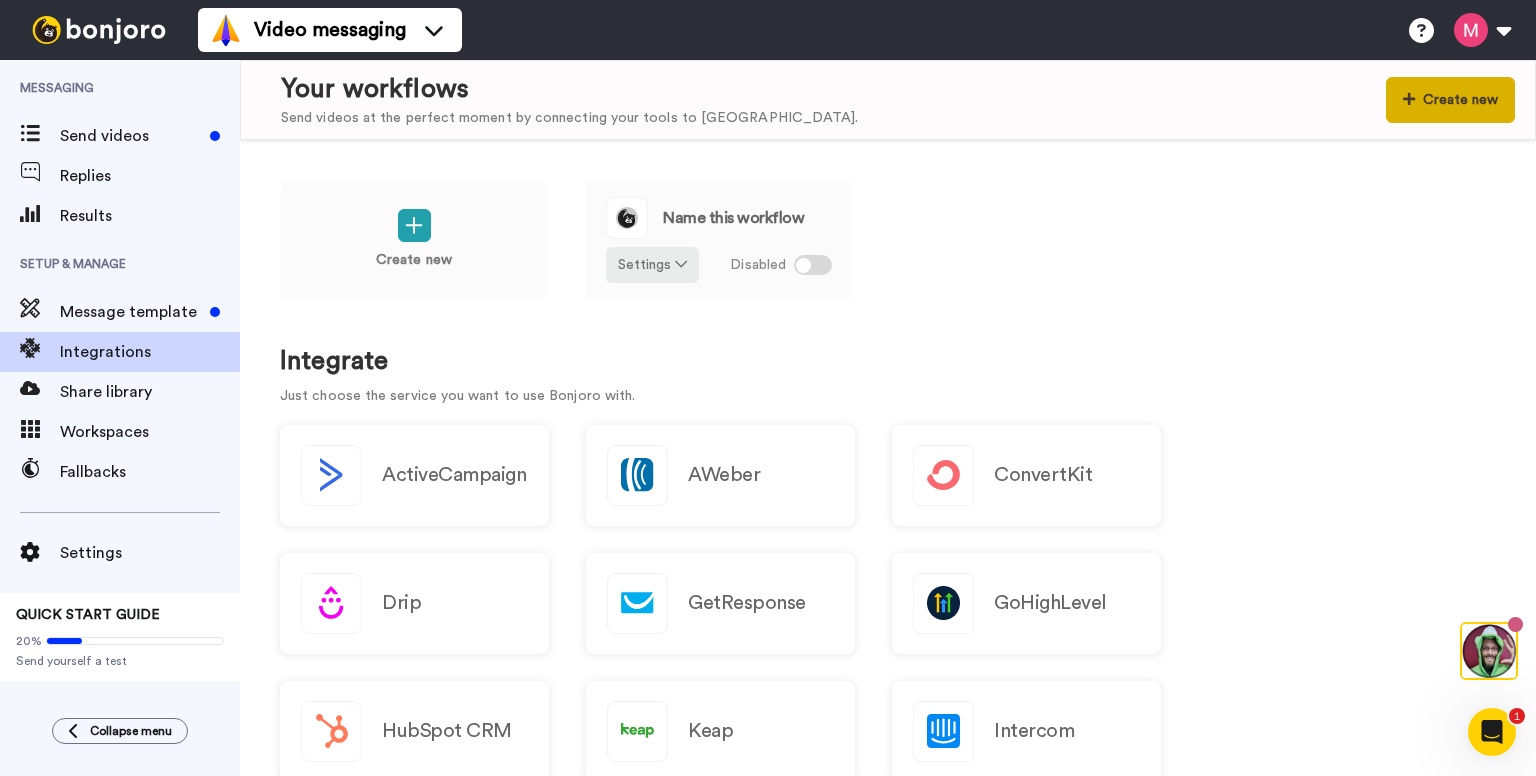 click on "Create new" at bounding box center [1450, 100] 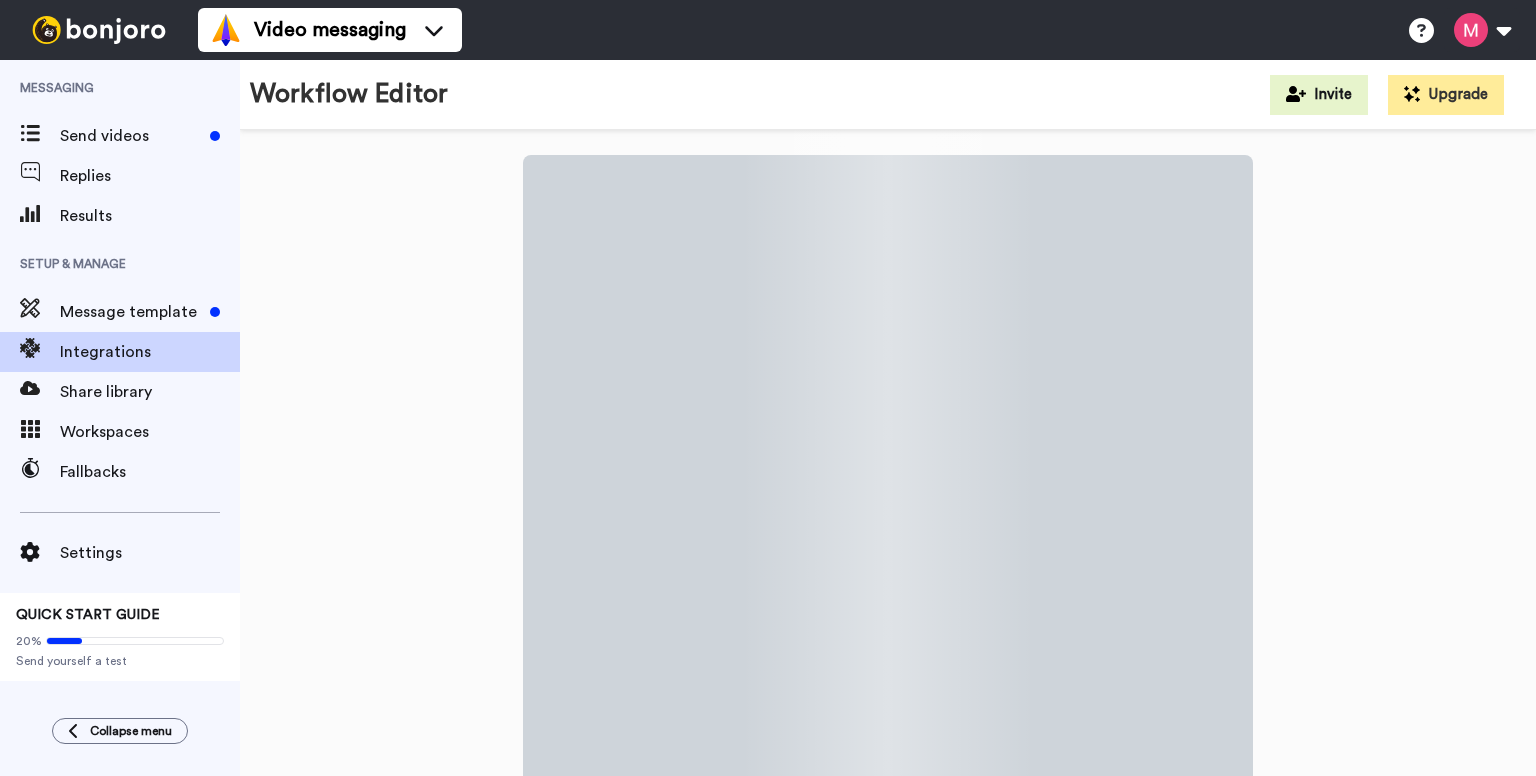 scroll, scrollTop: 0, scrollLeft: 0, axis: both 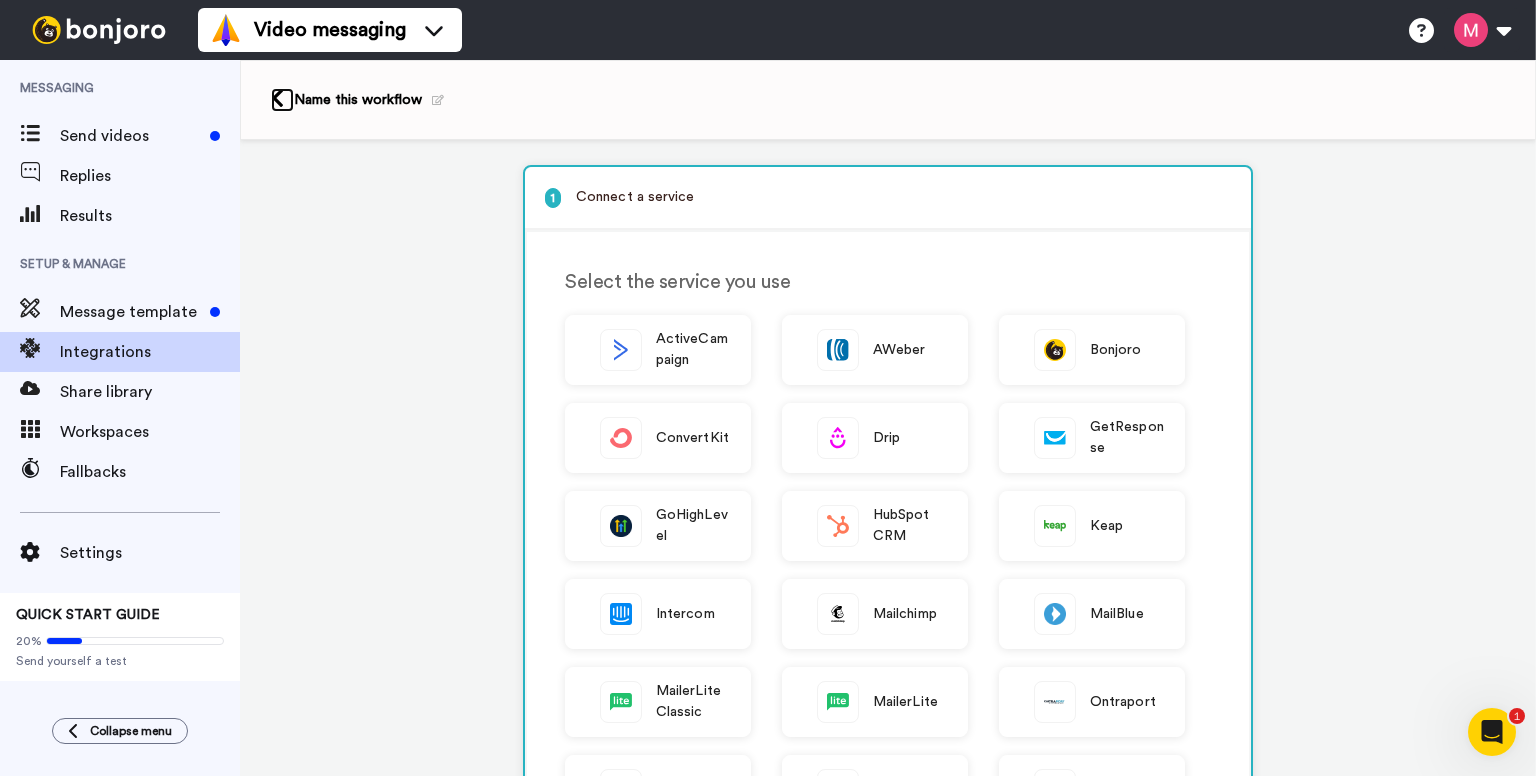 click at bounding box center (277, 98) 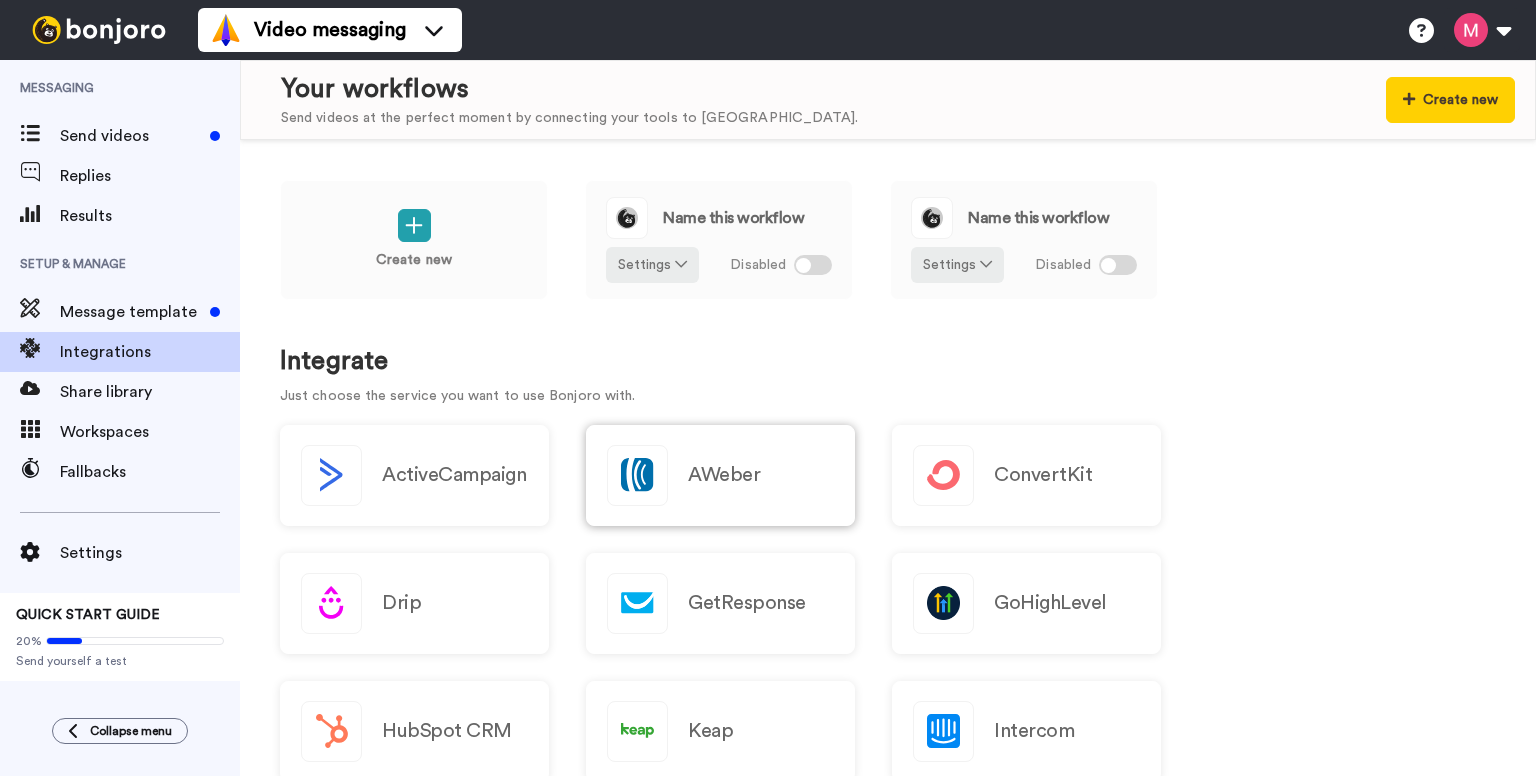 scroll, scrollTop: 0, scrollLeft: 0, axis: both 